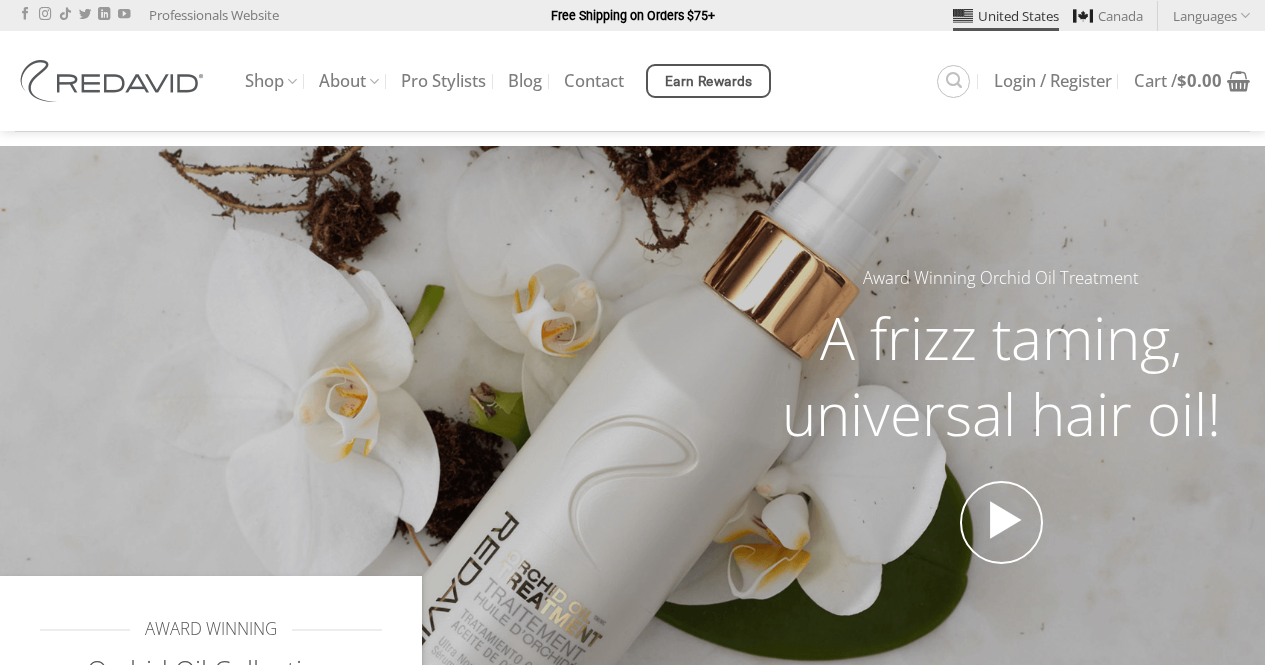 scroll, scrollTop: 0, scrollLeft: 0, axis: both 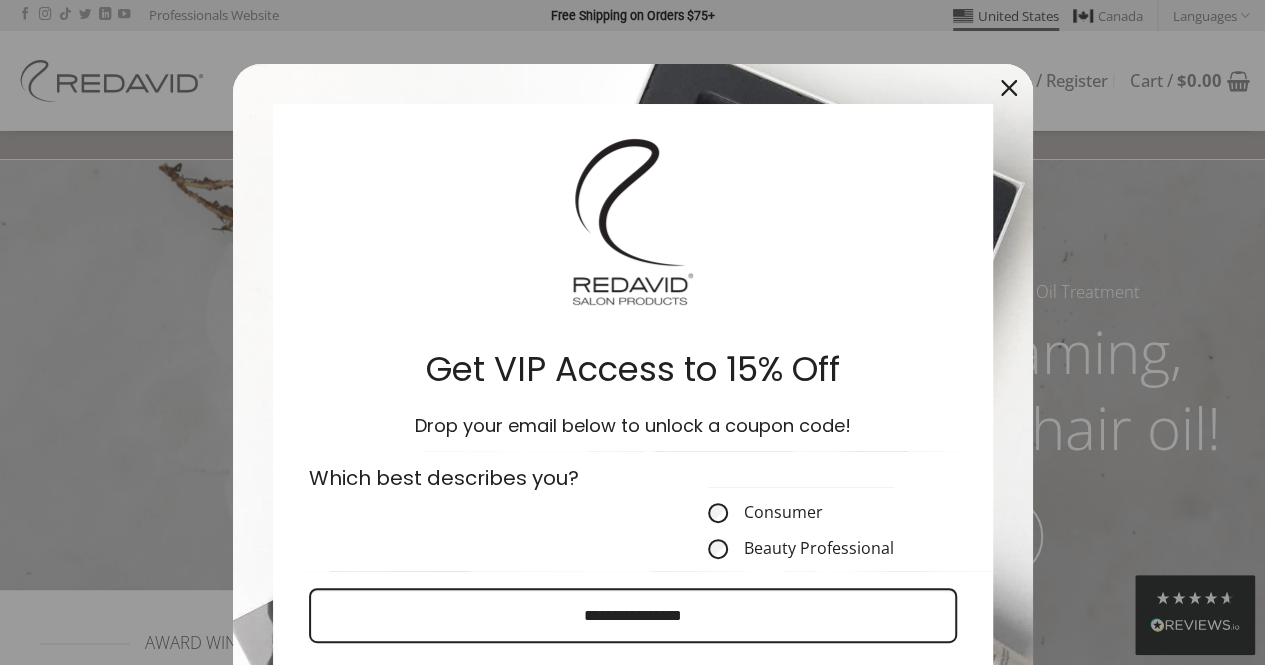 click at bounding box center (1009, 88) 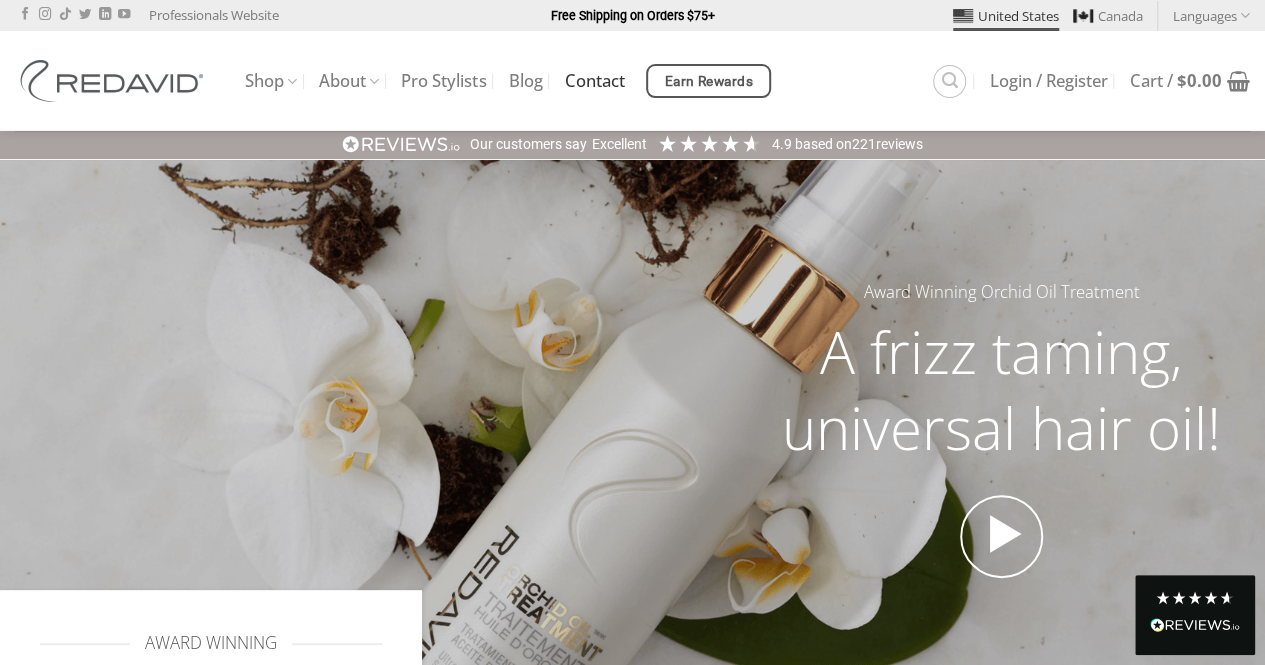 click on "Contact" at bounding box center (594, 81) 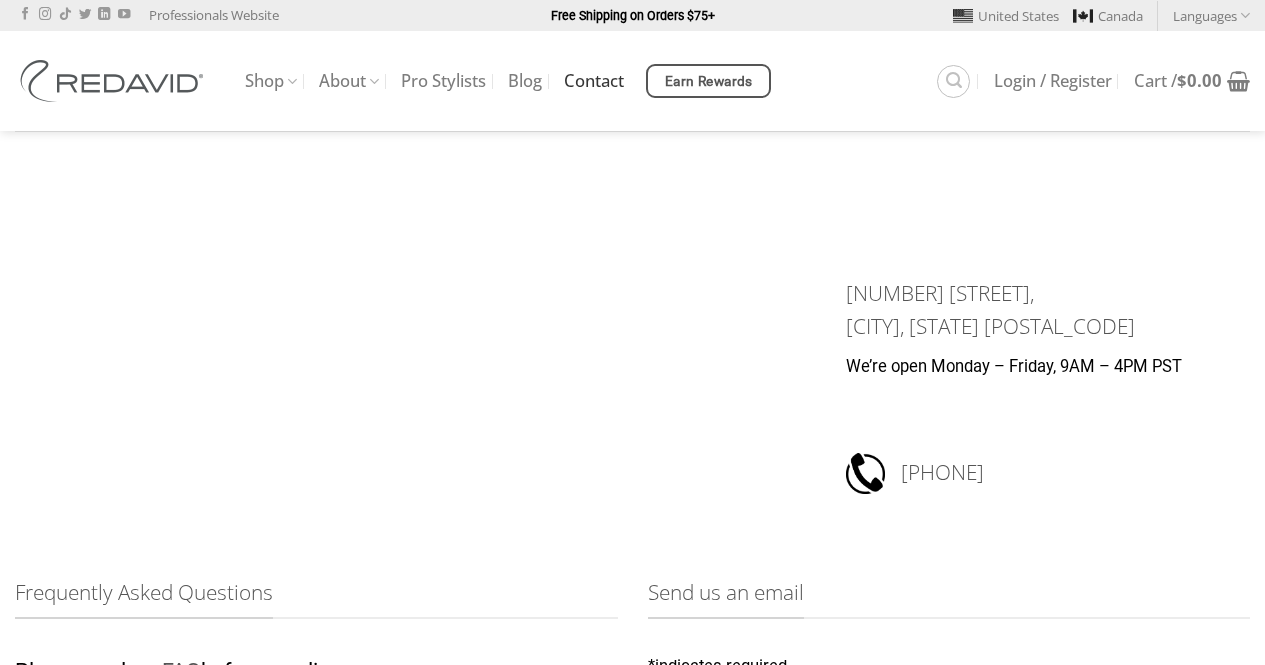 scroll, scrollTop: 0, scrollLeft: 0, axis: both 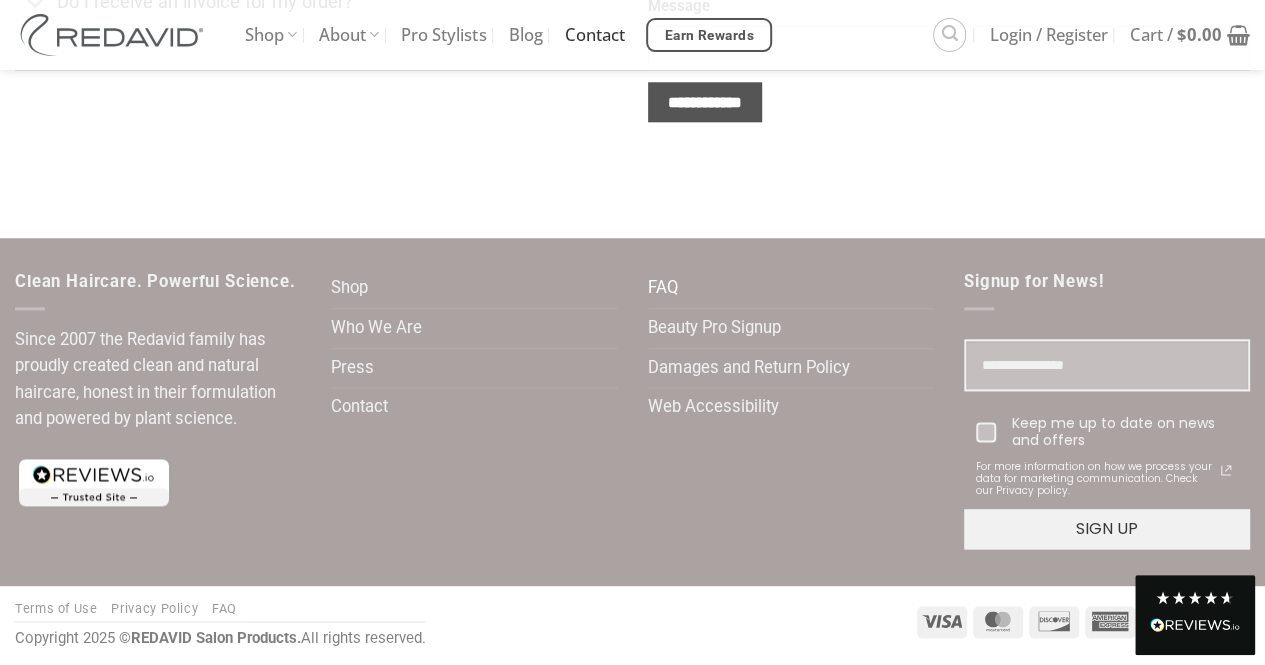 click on "FAQ" at bounding box center (663, 288) 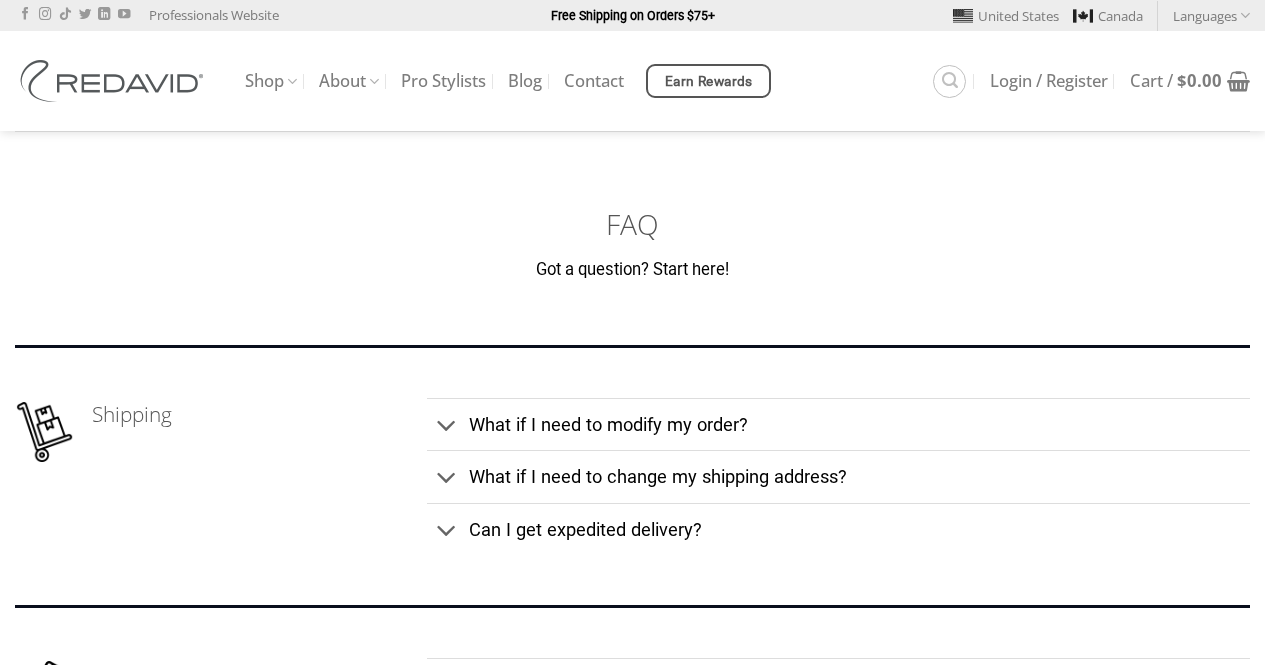 scroll, scrollTop: 0, scrollLeft: 0, axis: both 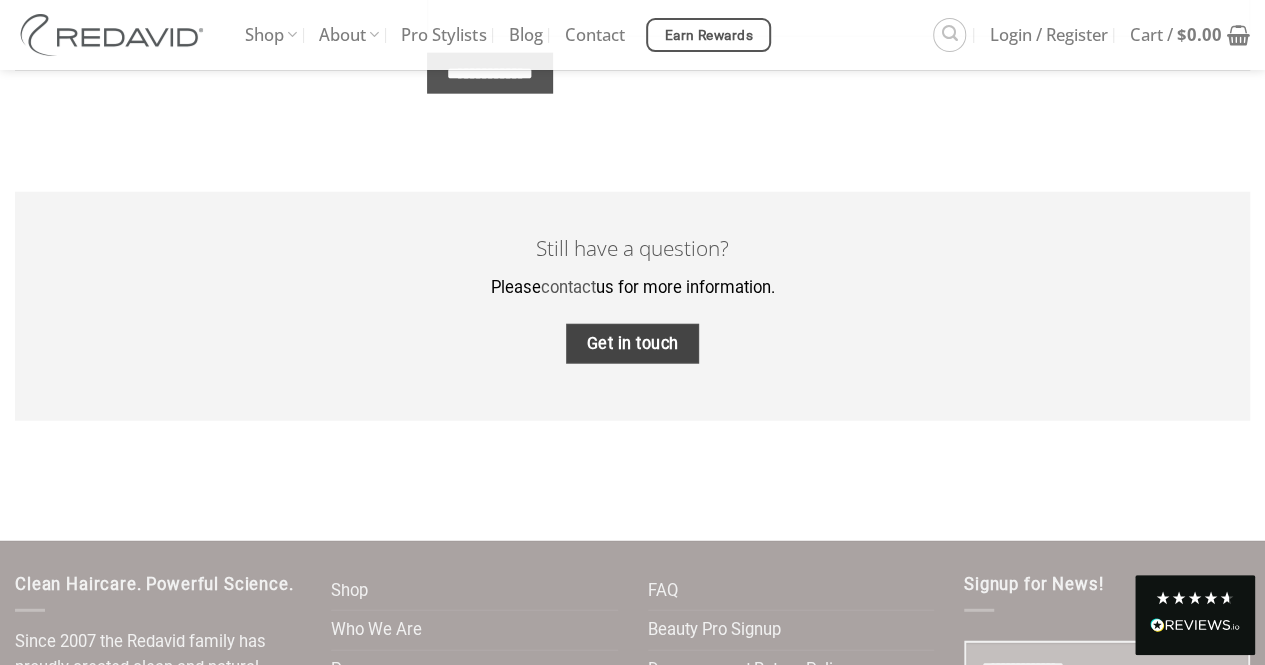 click on "Get in touch" at bounding box center [632, 344] 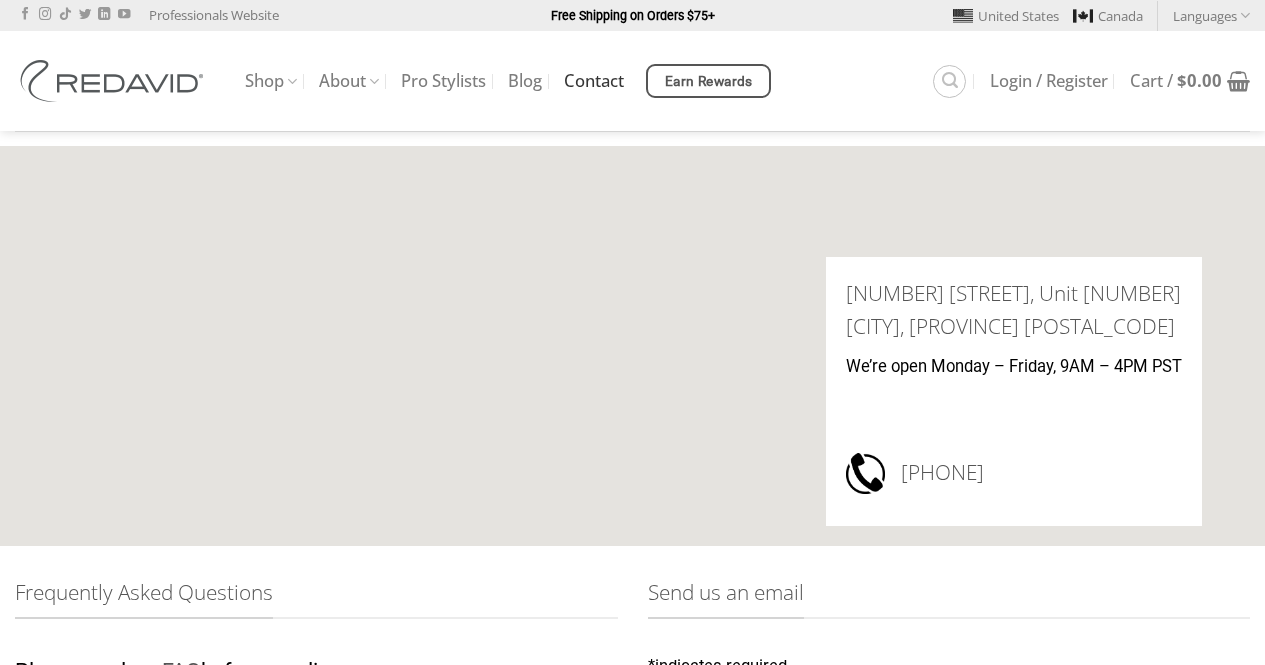 scroll, scrollTop: 0, scrollLeft: 0, axis: both 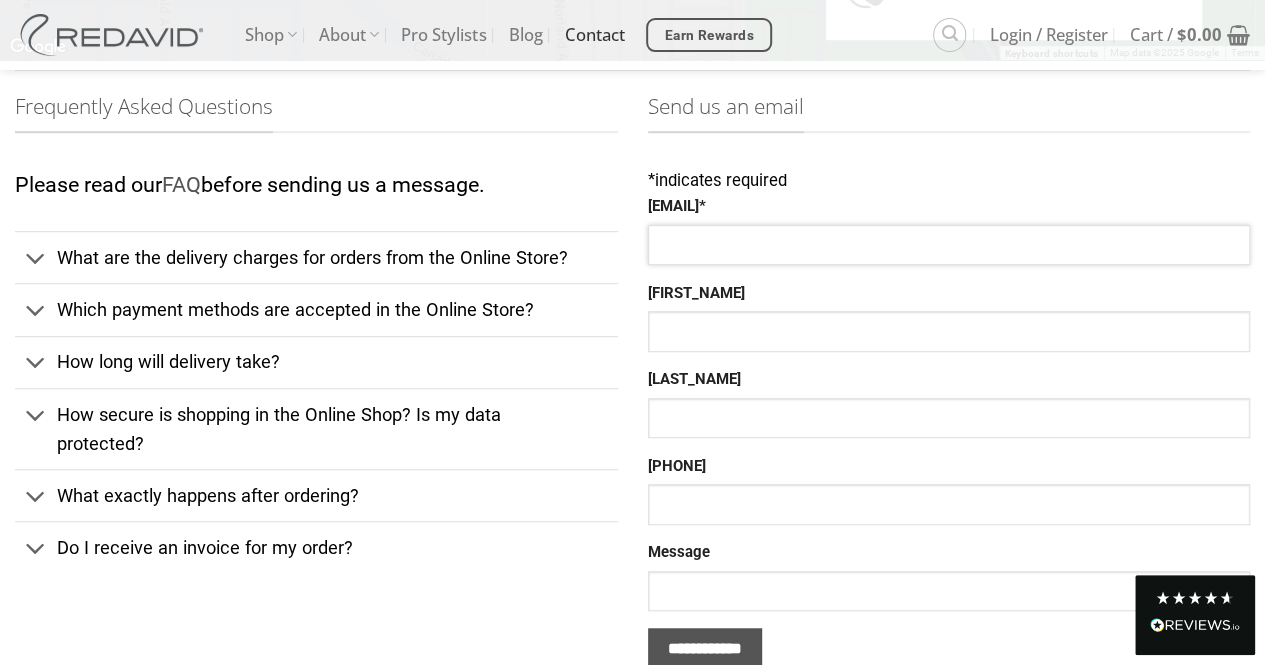 click on "[EMAIL] *" at bounding box center [949, 245] 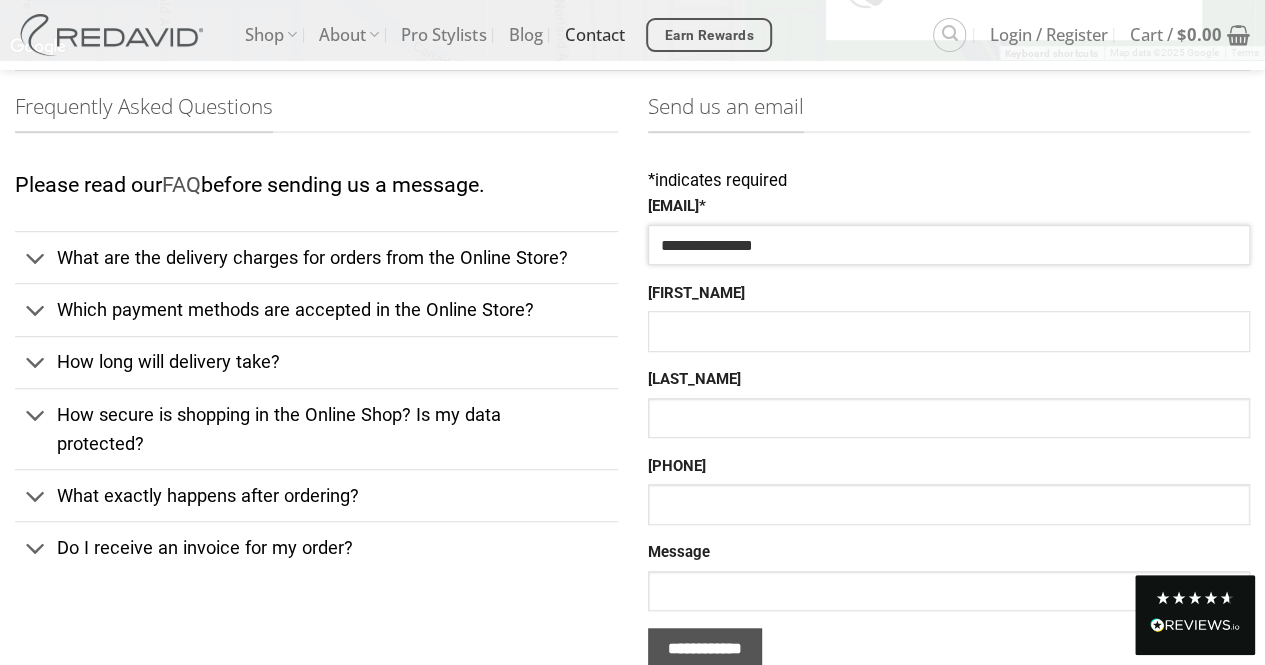 type on "**********" 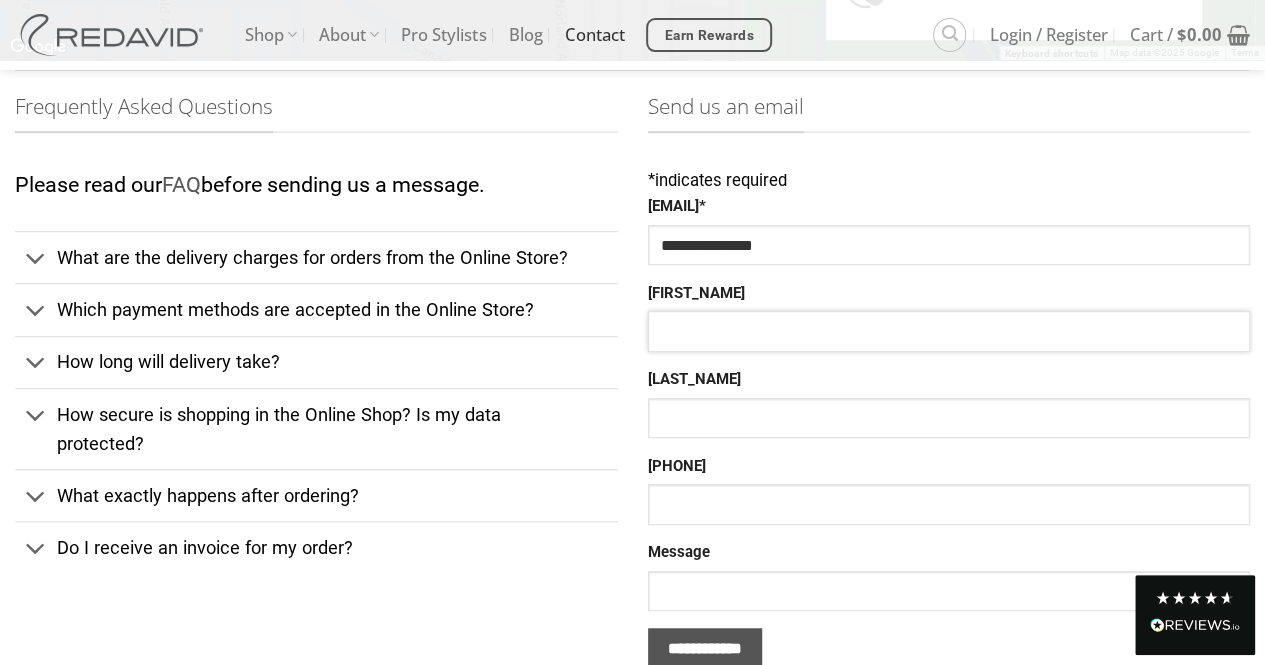 click on "[FIRST_NAME]" at bounding box center (949, 331) 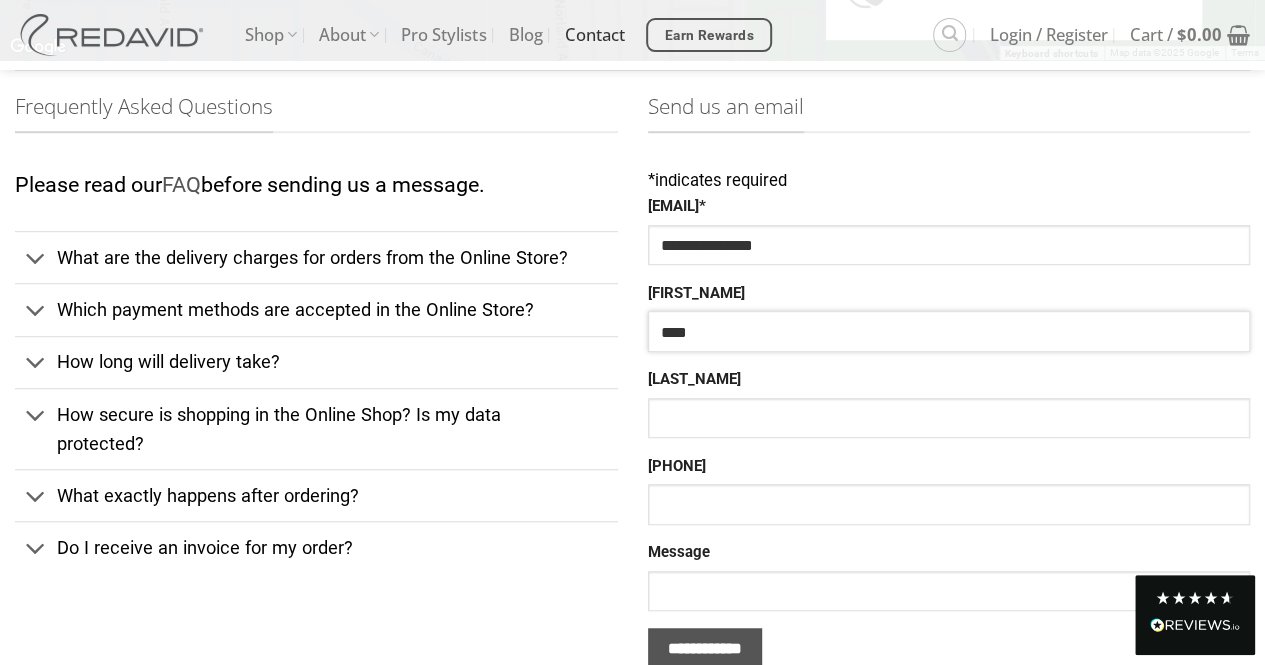 type on "****" 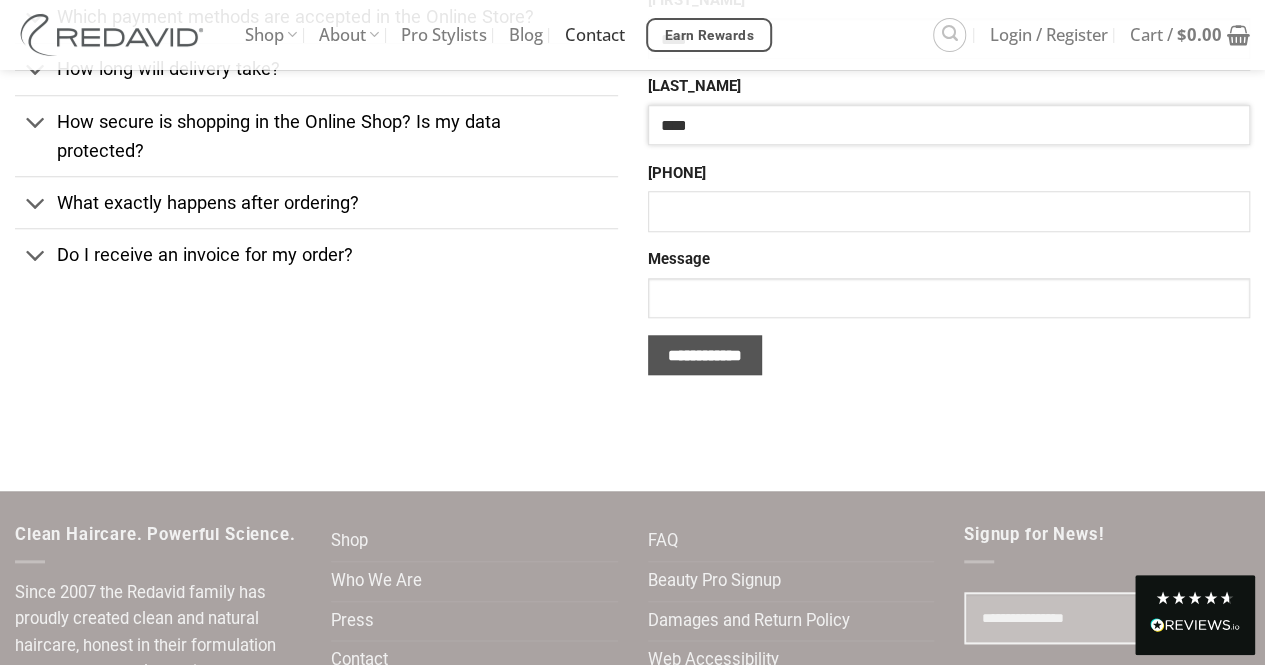 scroll, scrollTop: 800, scrollLeft: 0, axis: vertical 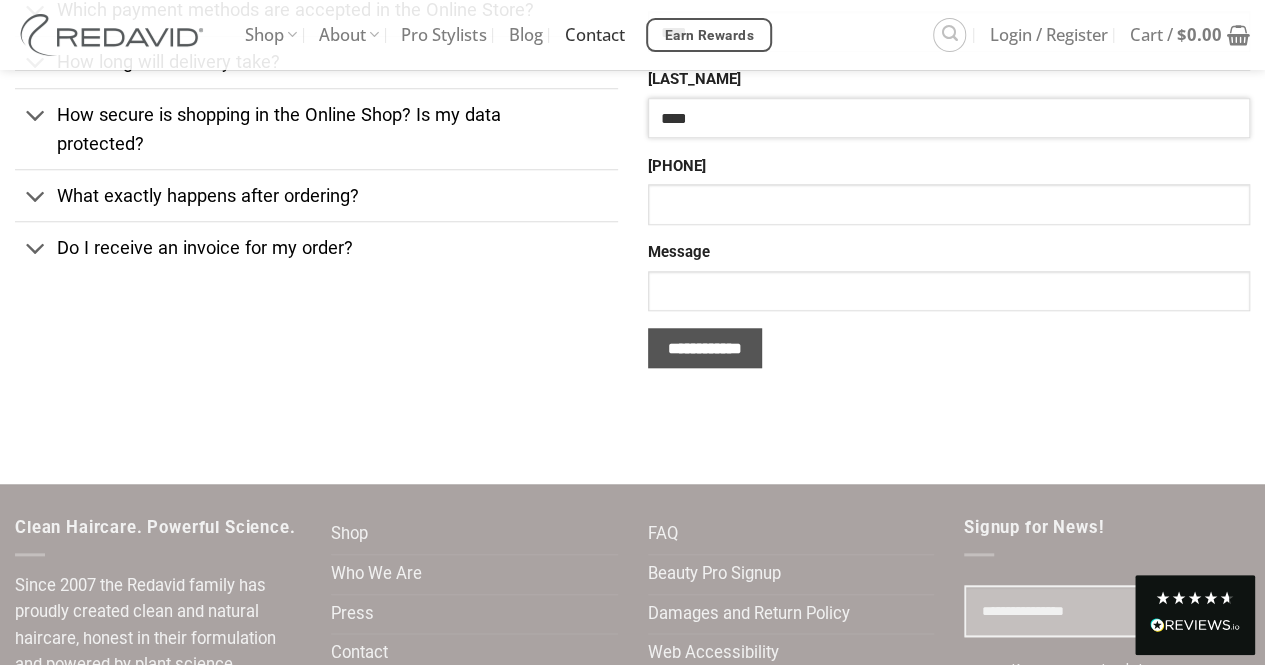 type on "****" 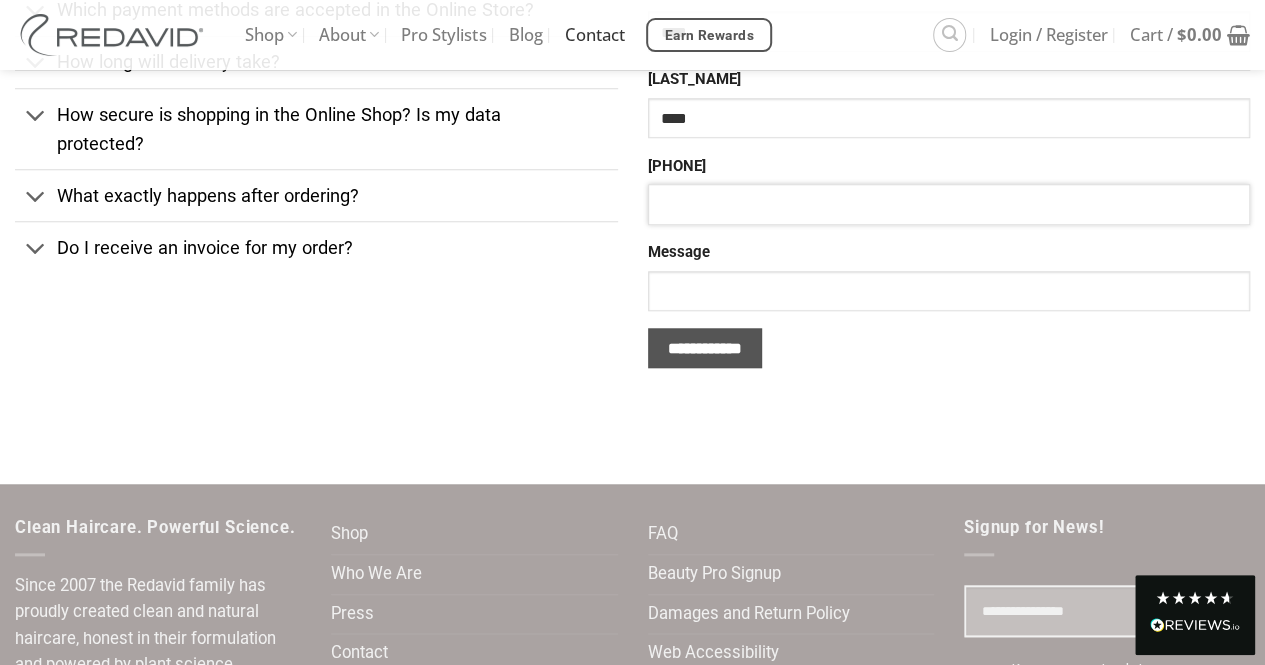 click on "[PHONE]" at bounding box center [949, 204] 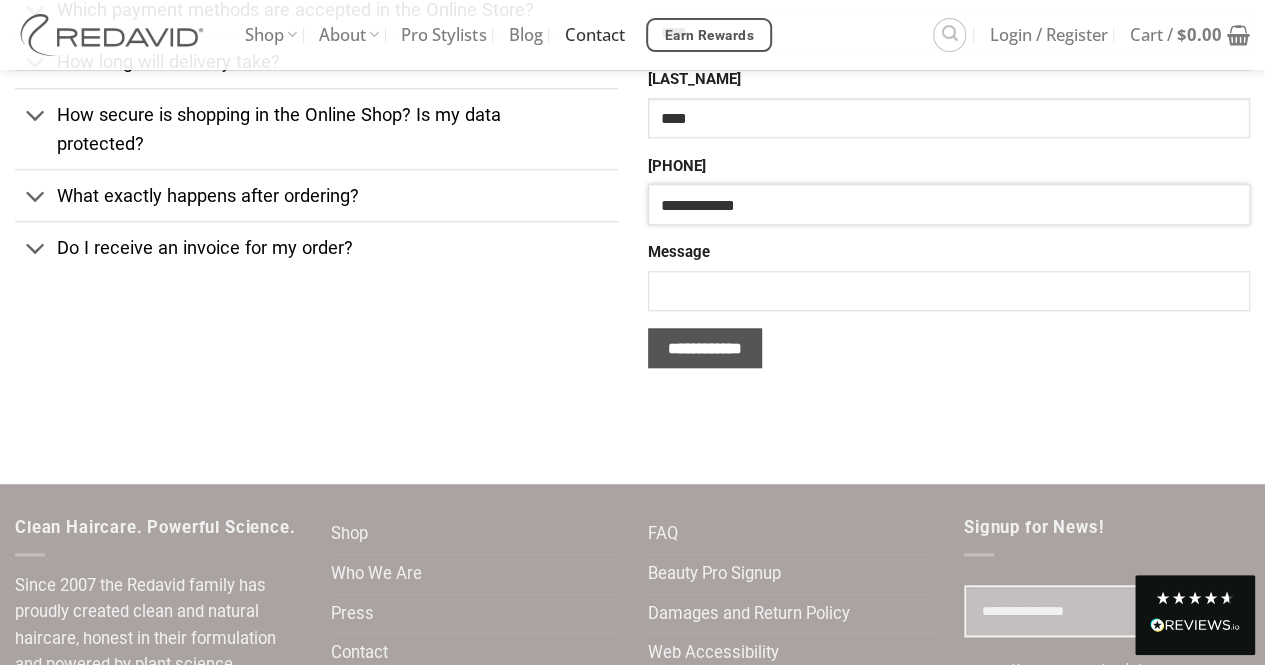 type on "**********" 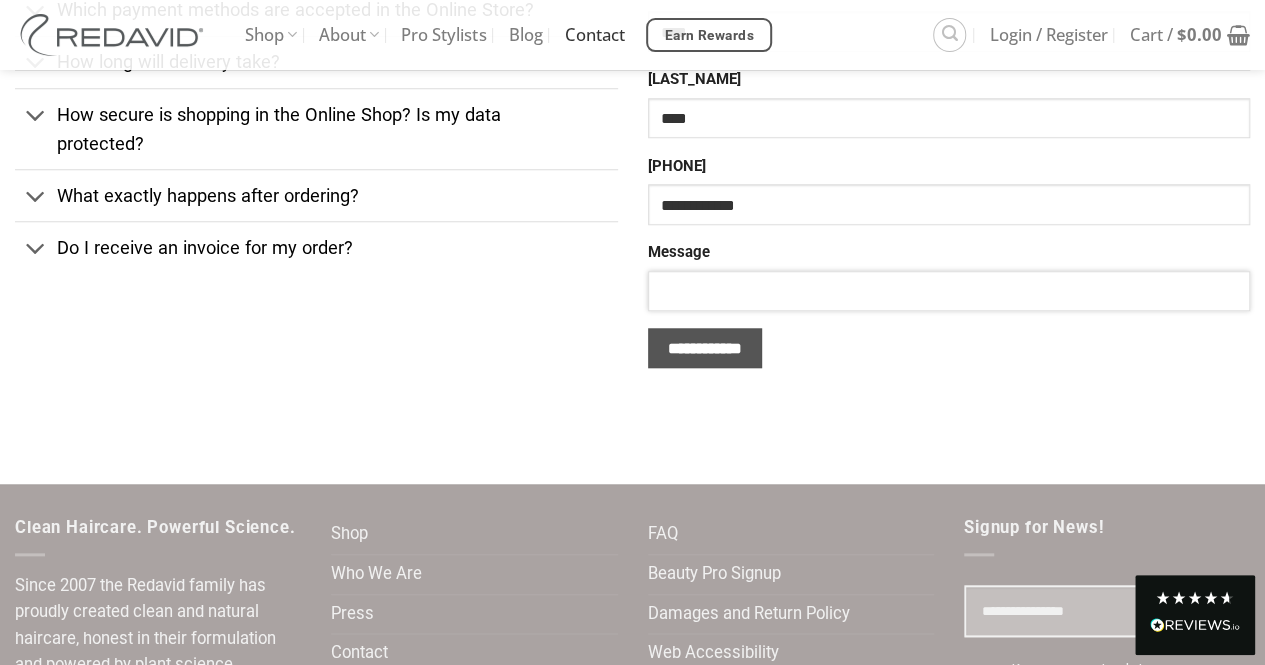 click on "Message" at bounding box center [949, 291] 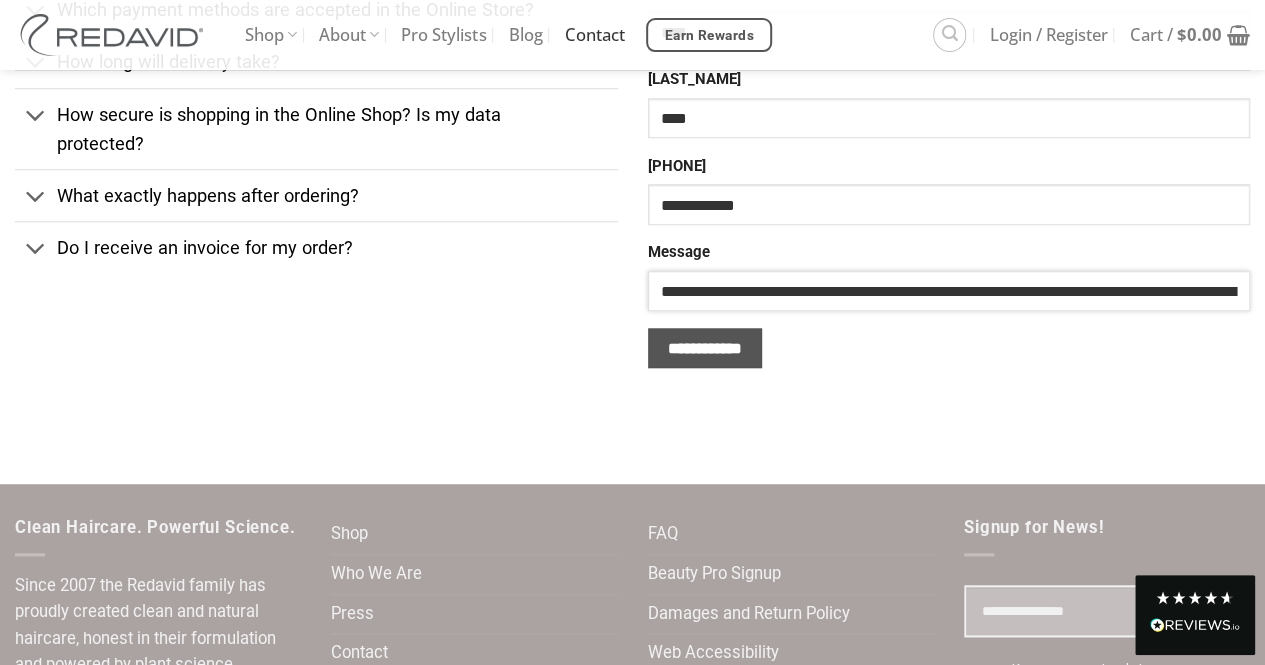 scroll, scrollTop: 0, scrollLeft: 10348, axis: horizontal 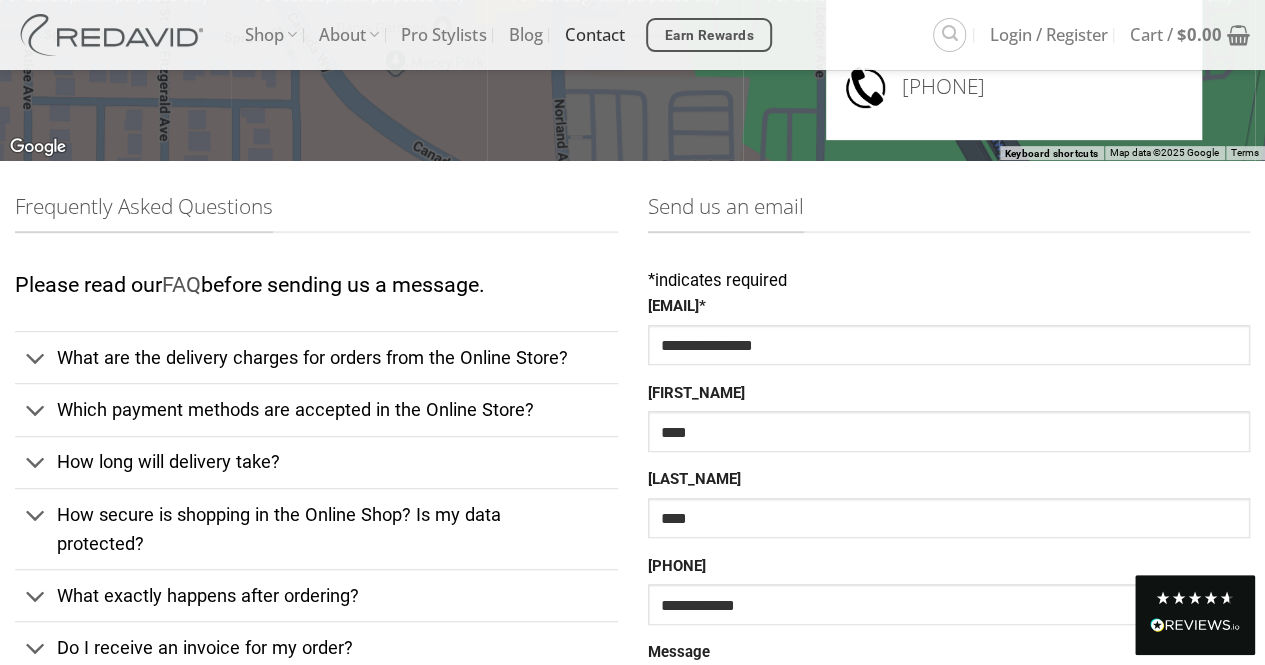 type on "**********" 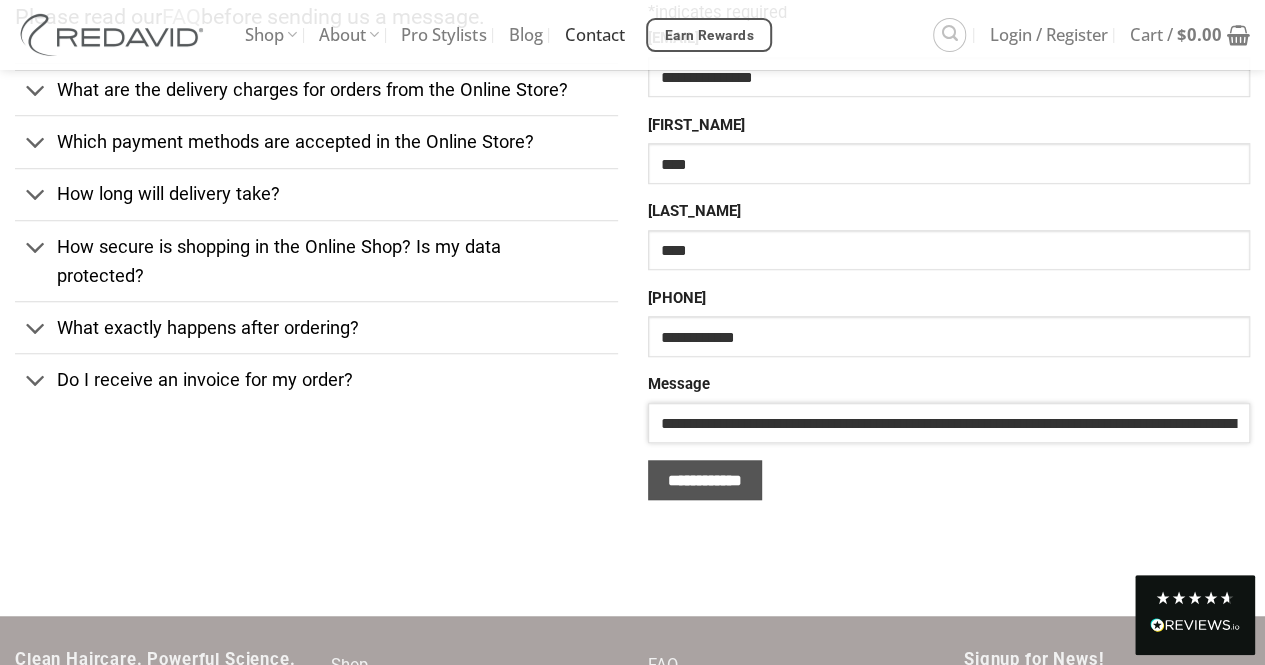 scroll, scrollTop: 700, scrollLeft: 0, axis: vertical 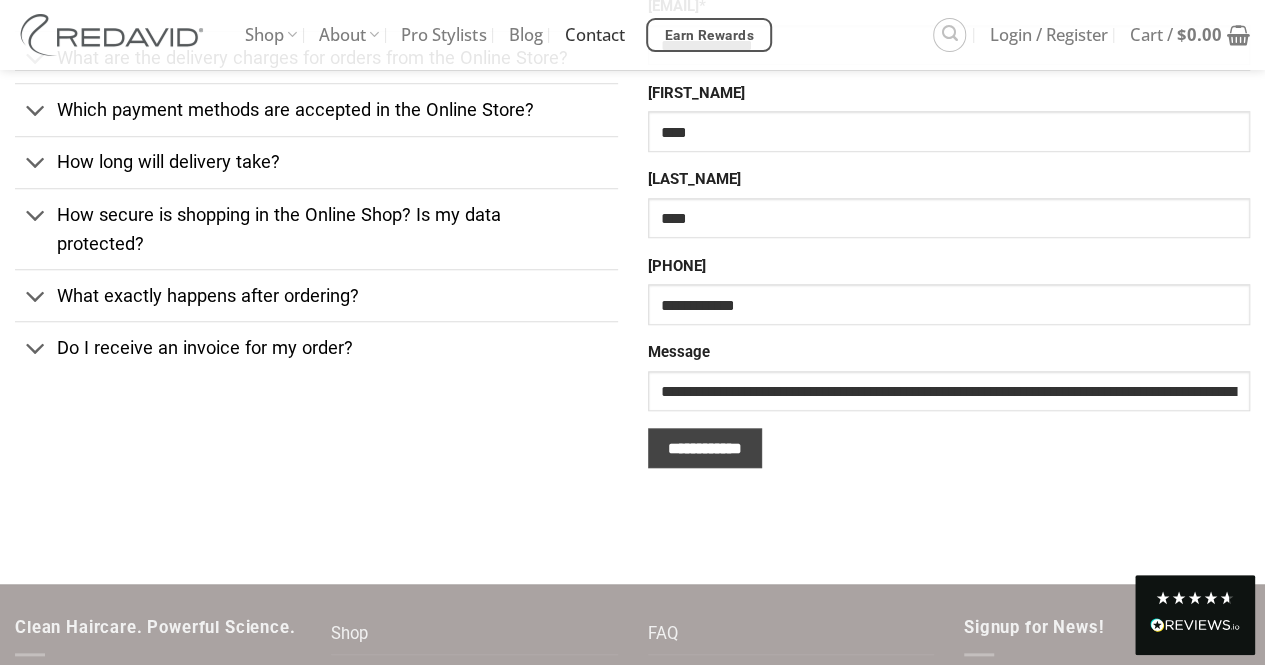 click on "**********" at bounding box center [705, 448] 